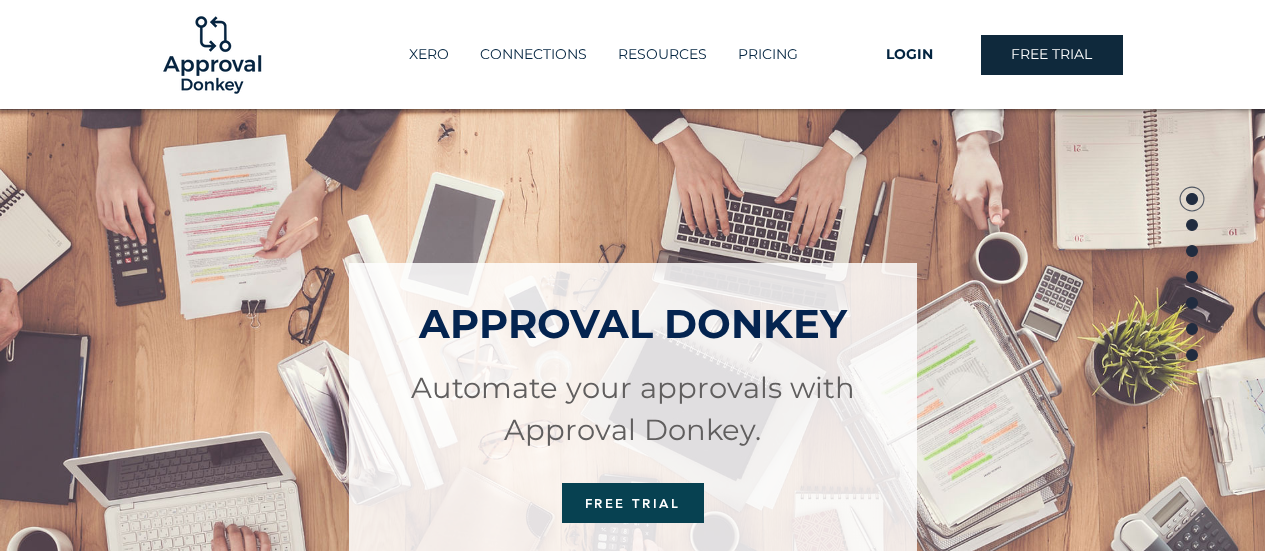 scroll, scrollTop: 0, scrollLeft: 0, axis: both 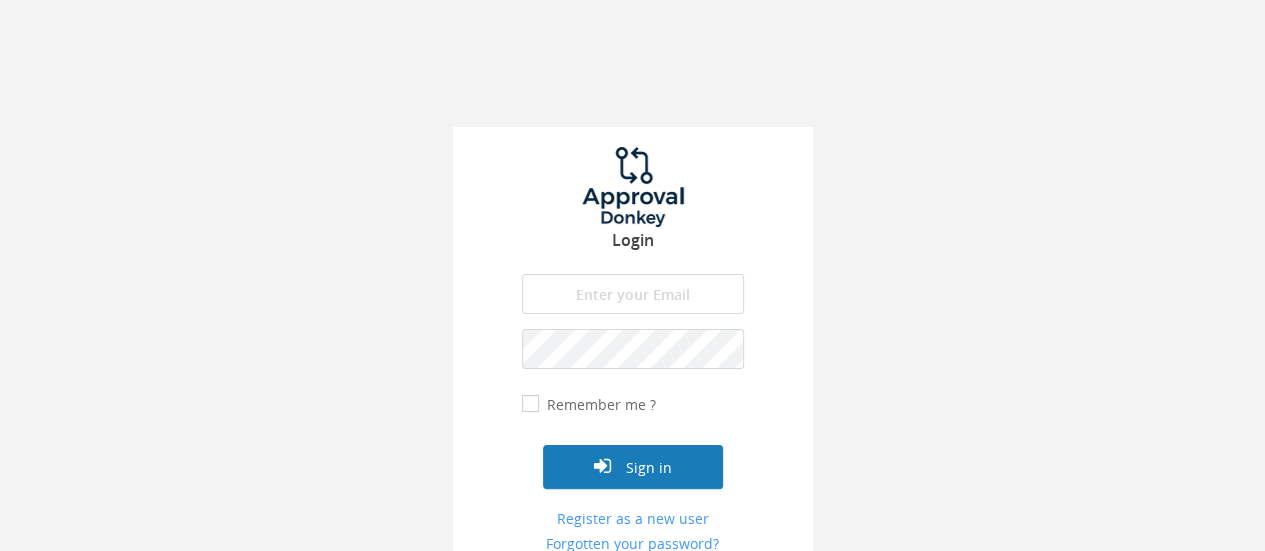 type on "[EMAIL]" 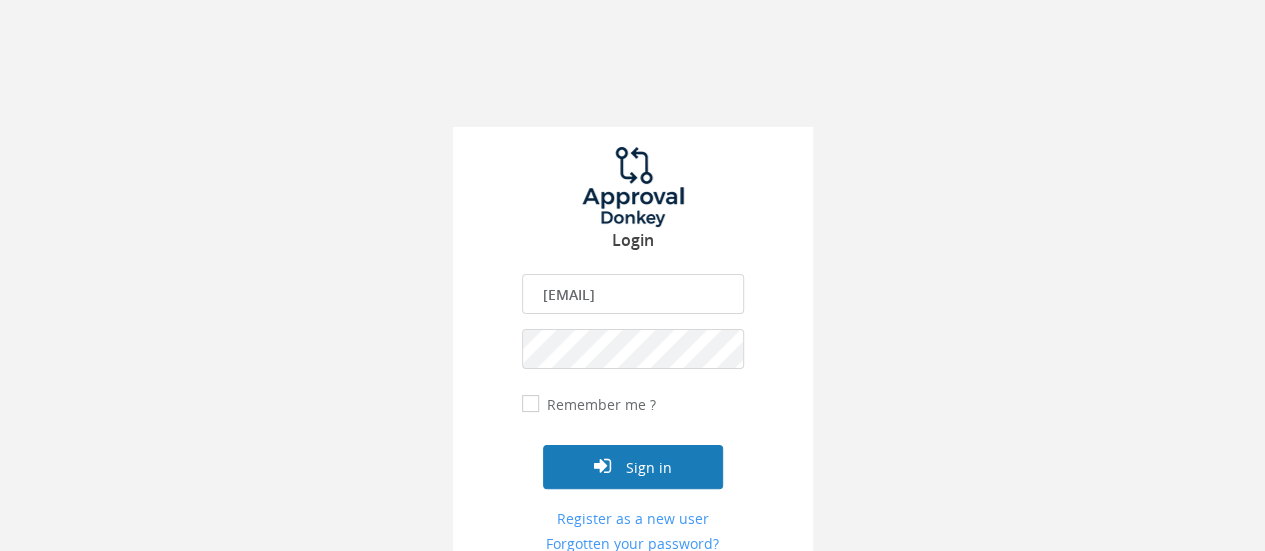 click on "Sign in" at bounding box center [633, 467] 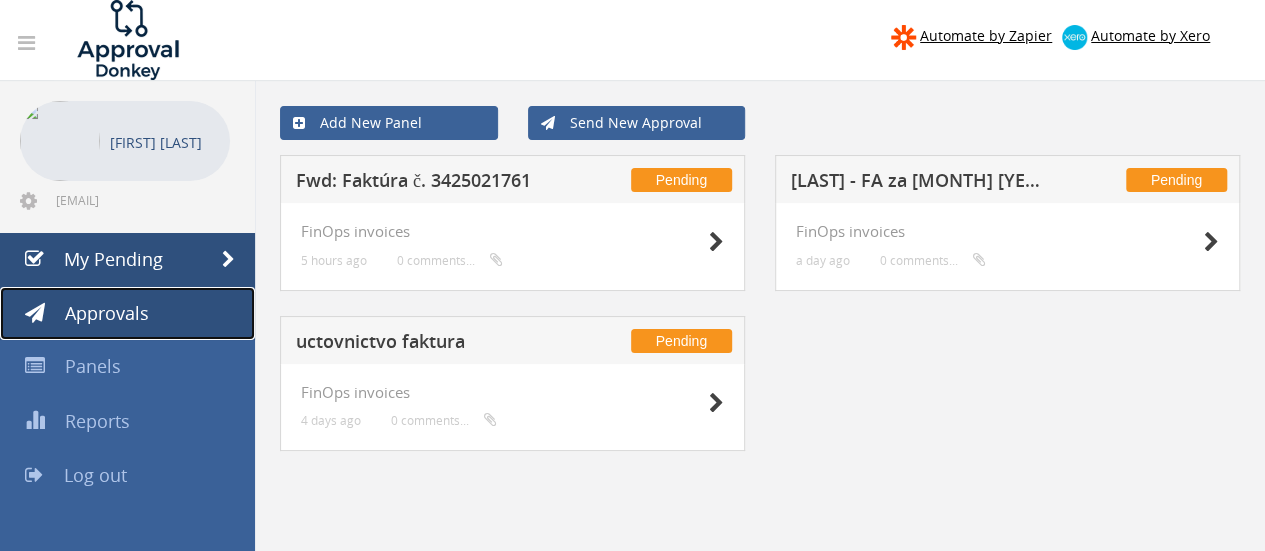 click on "Approvals" at bounding box center (107, 313) 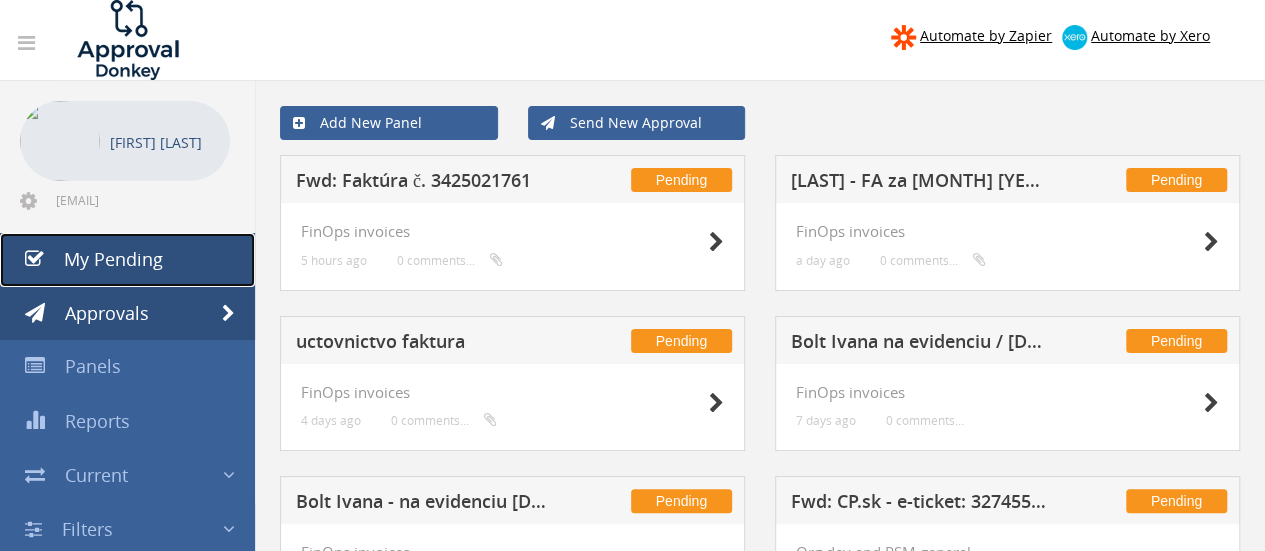 click on "My Pending" at bounding box center [127, 260] 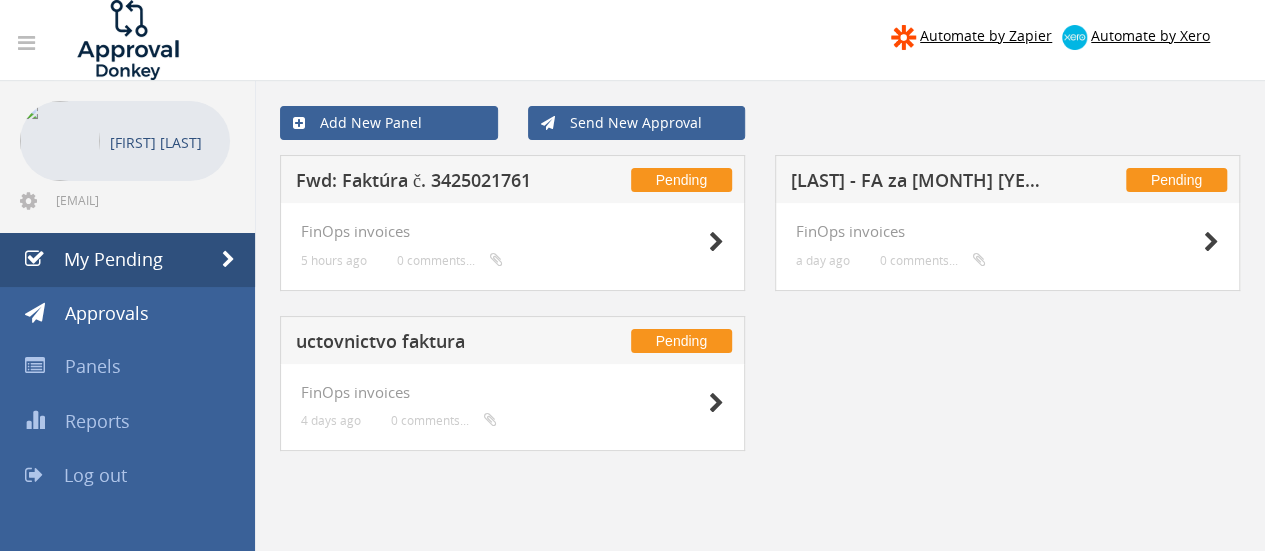 click on "Fwd: Faktúra č. 3425021761" at bounding box center (426, 183) 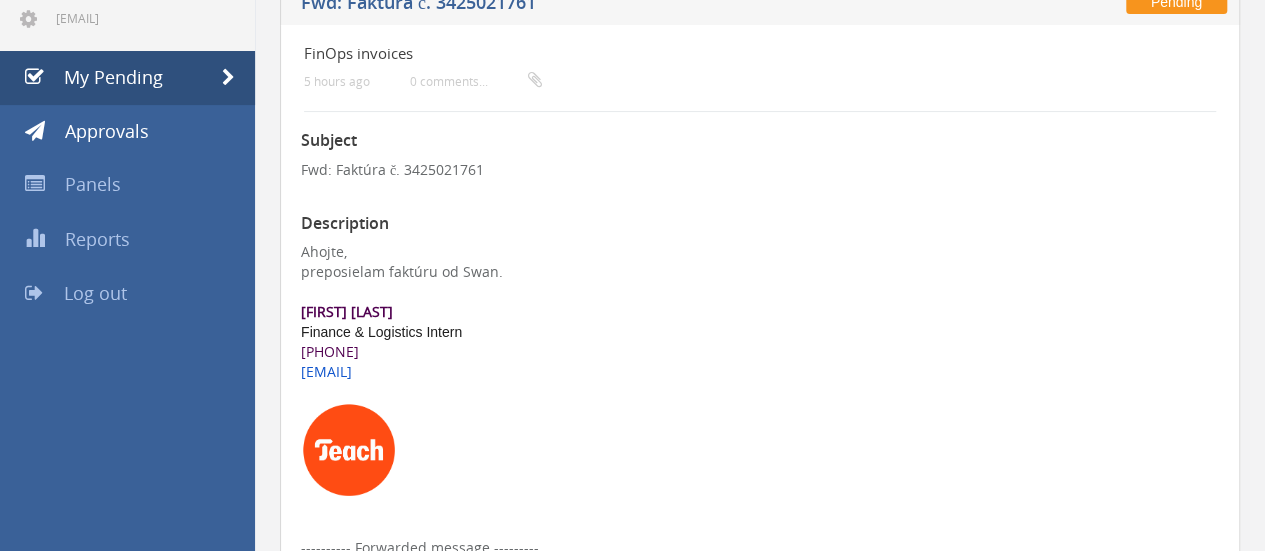 scroll, scrollTop: 0, scrollLeft: 0, axis: both 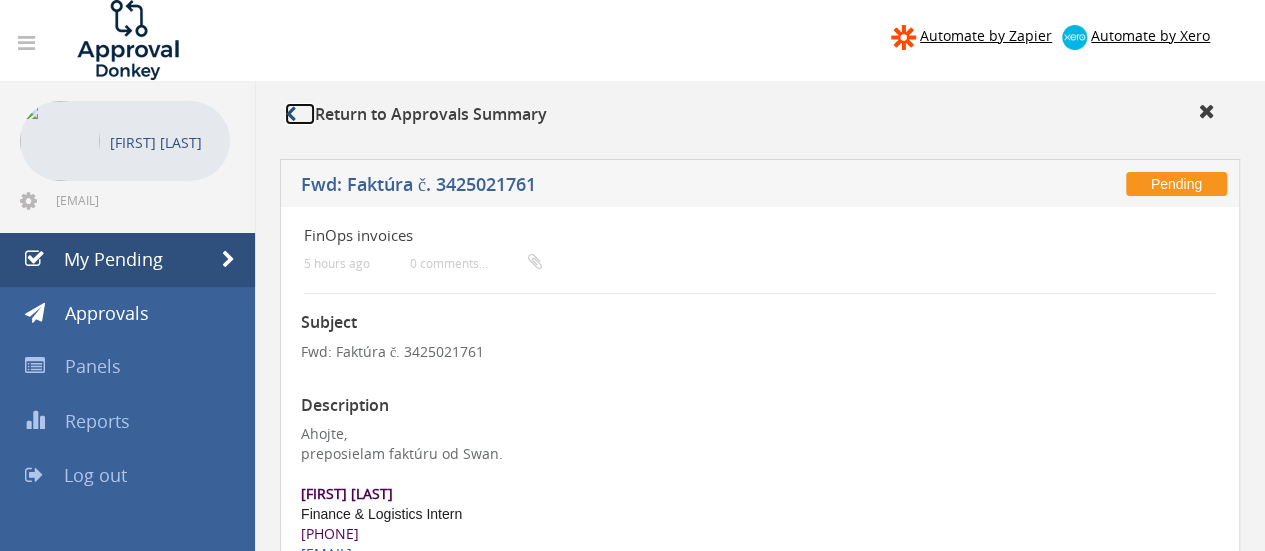click at bounding box center [300, 114] 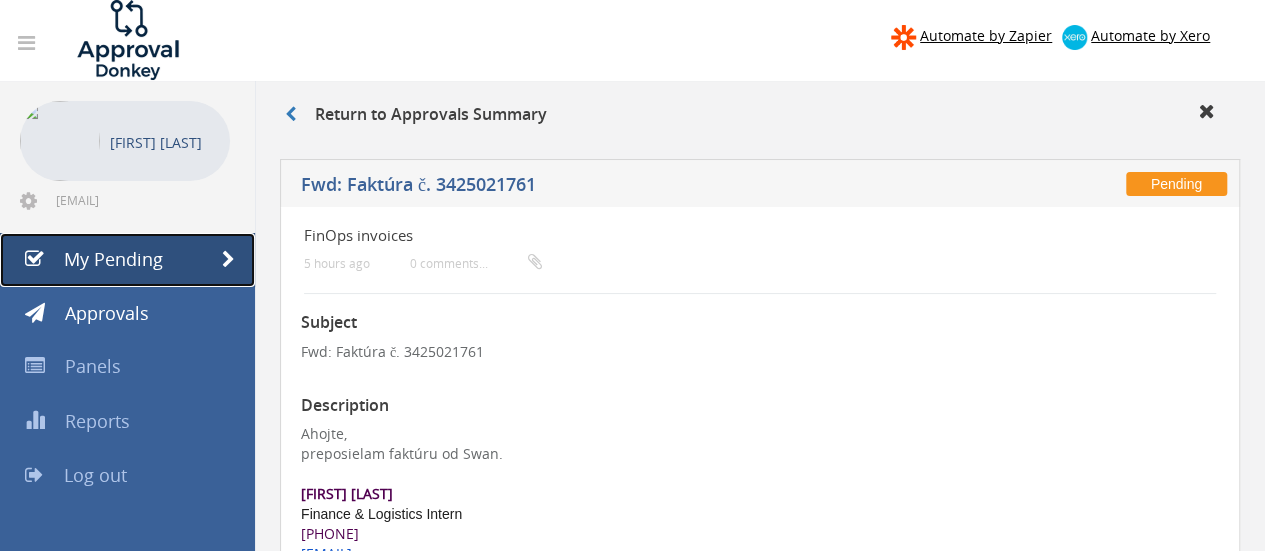 click on "My Pending" at bounding box center (127, 260) 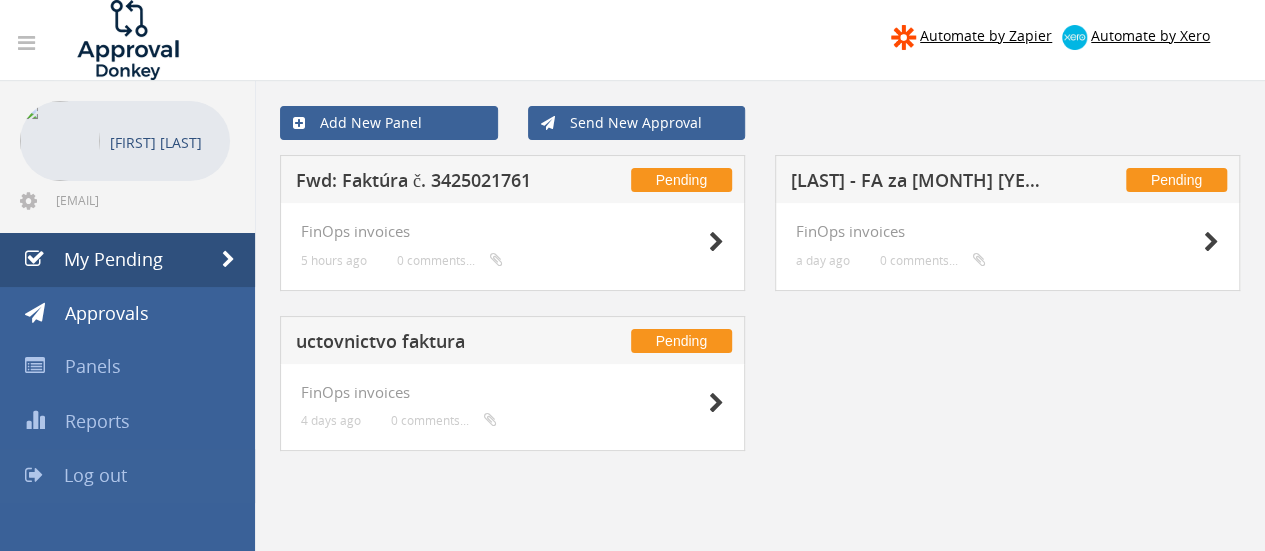 click on "Log out" at bounding box center [95, 475] 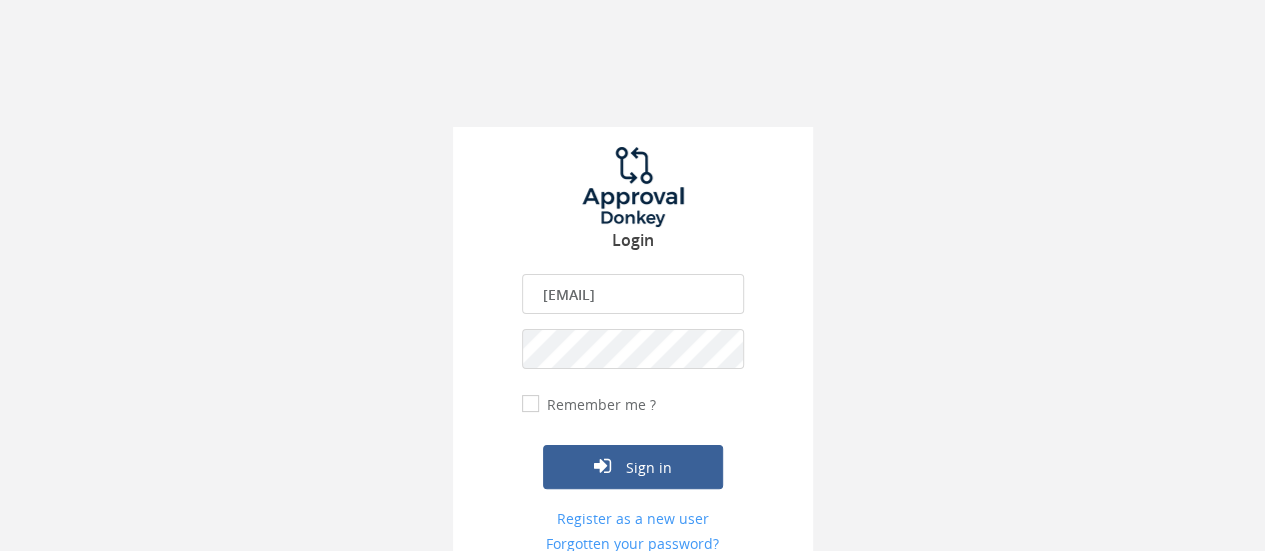 click on "ivana.boledovicova@teachforslovakia.sk" at bounding box center (633, 294) 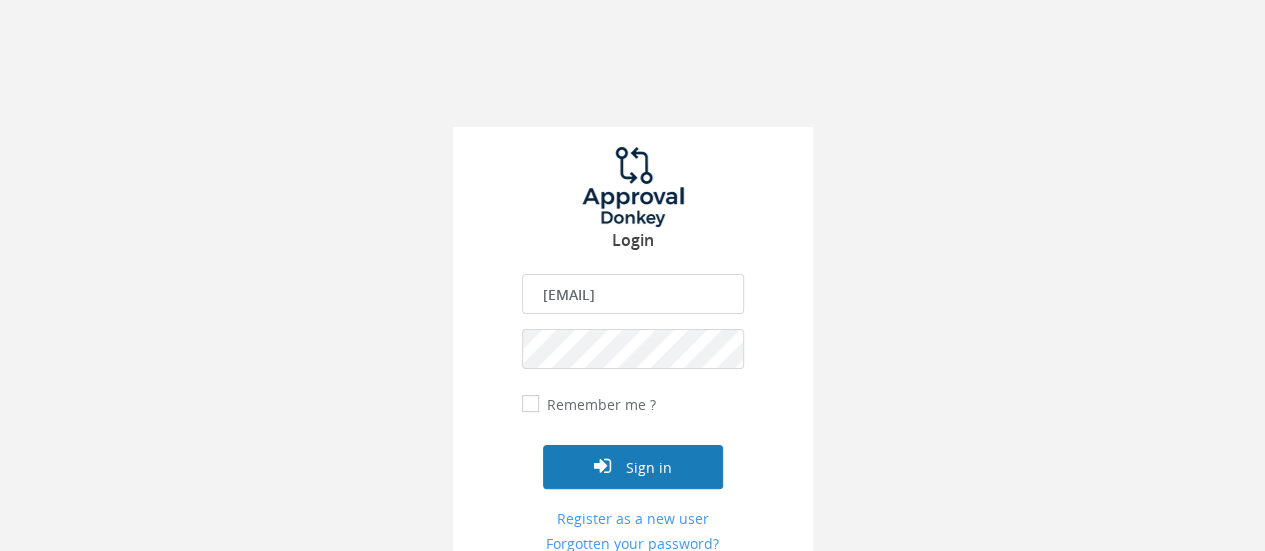 click at bounding box center (602, 466) 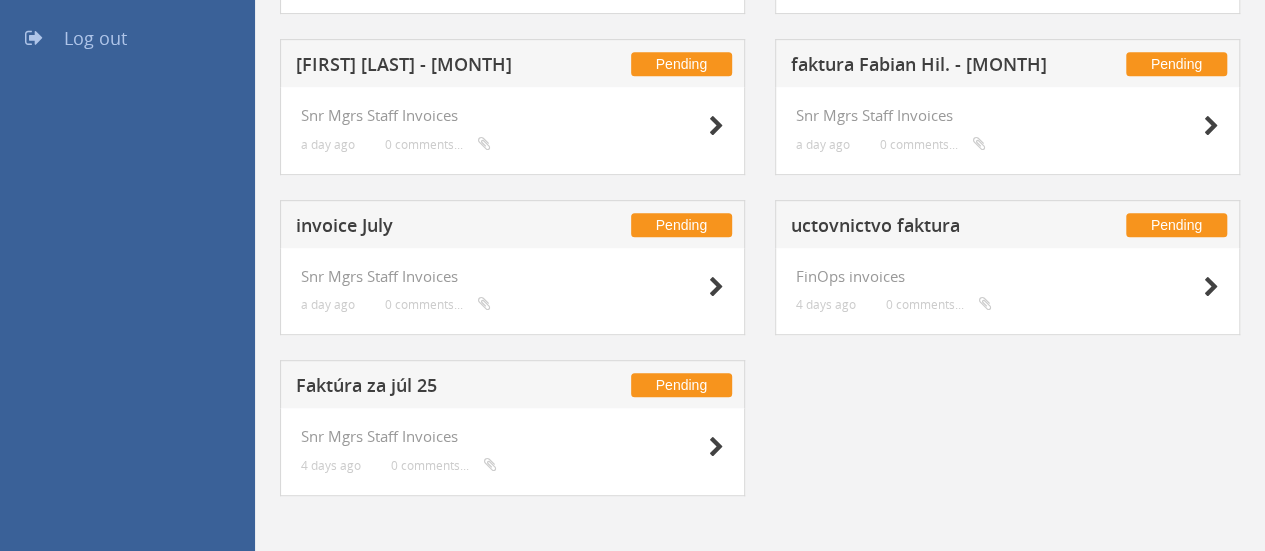 scroll, scrollTop: 443, scrollLeft: 0, axis: vertical 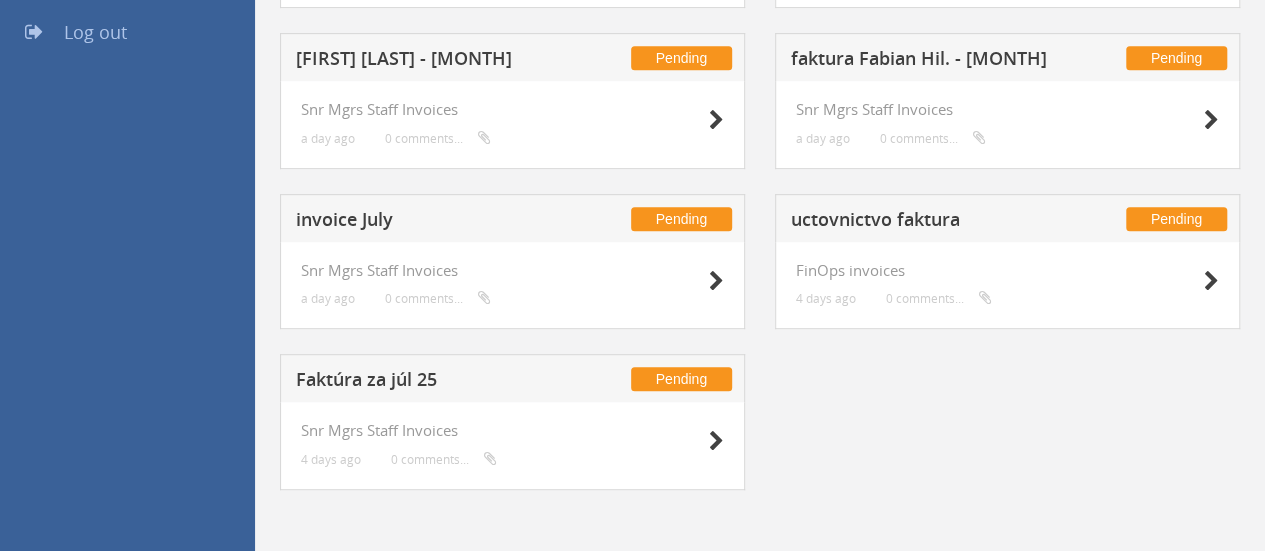 click on "Faktúra za júl 25" at bounding box center [426, 382] 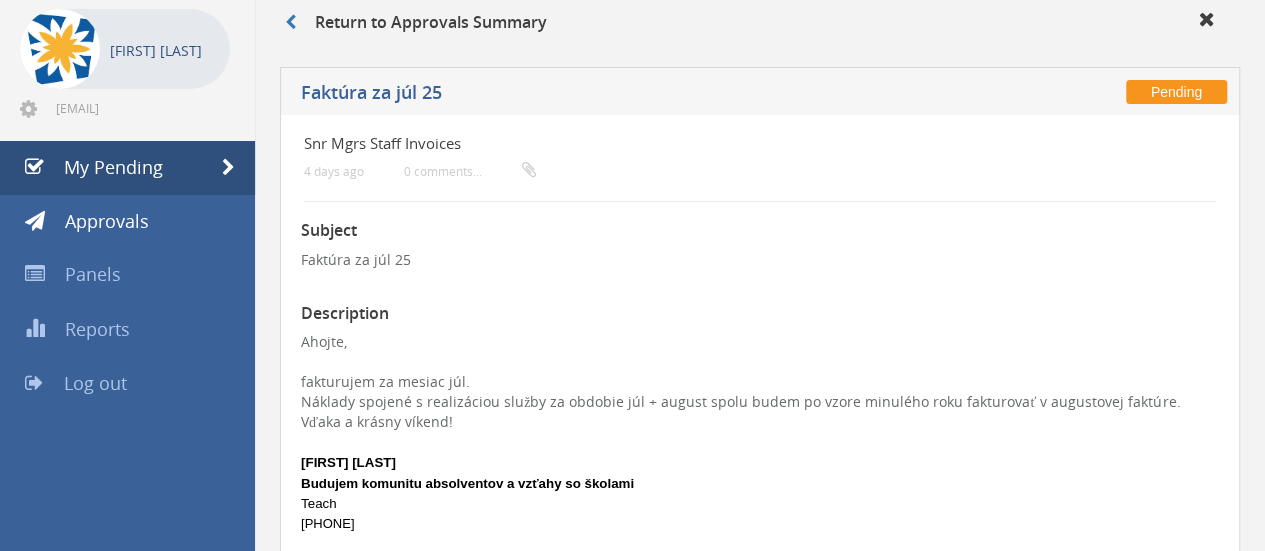 scroll, scrollTop: 0, scrollLeft: 0, axis: both 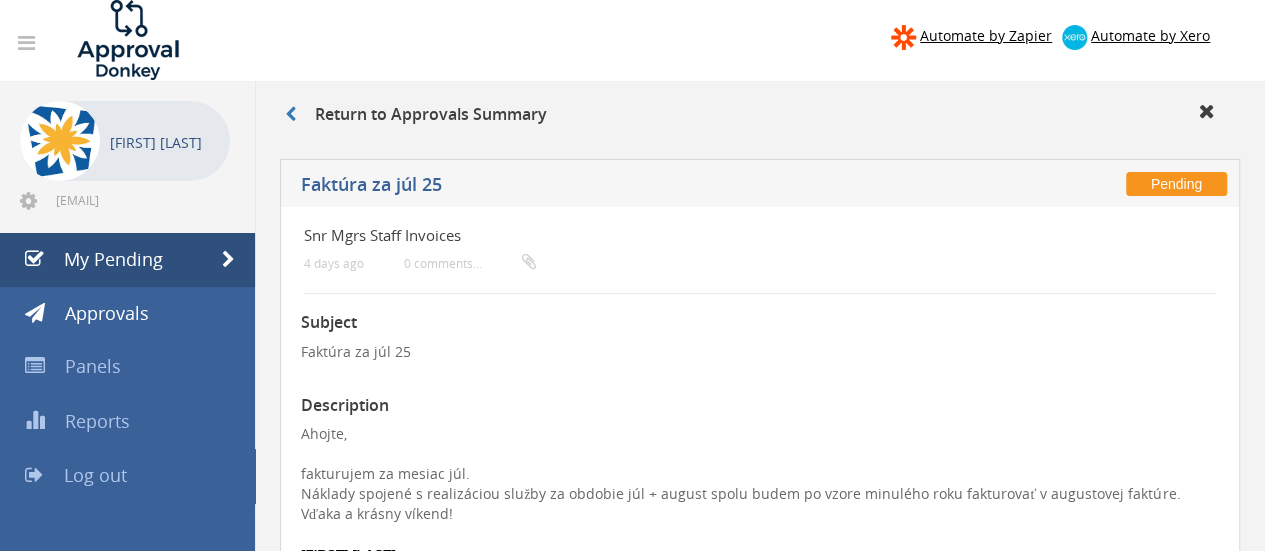 click on "Log out" at bounding box center [95, 475] 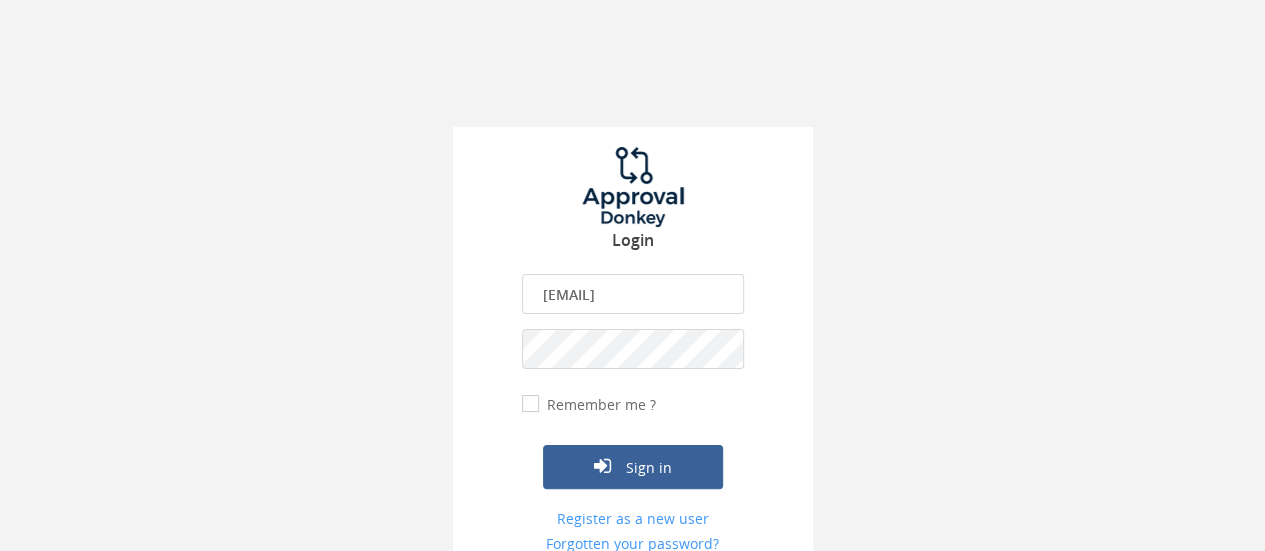 click on "approval@teachforslovakia.sk" at bounding box center [633, 294] 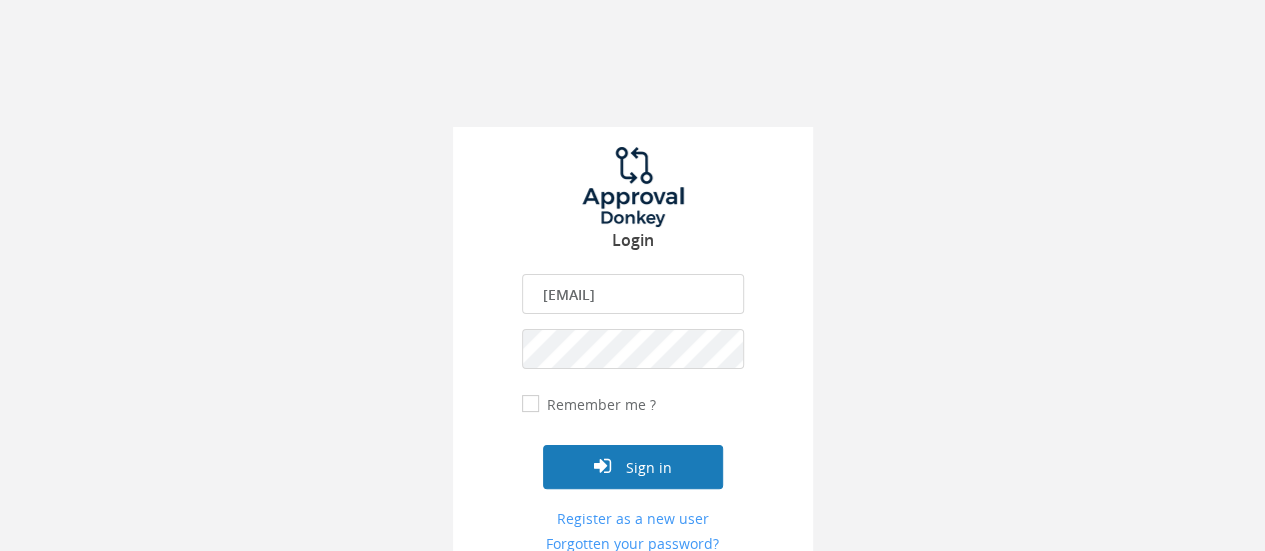 click on "Sign in" at bounding box center (633, 467) 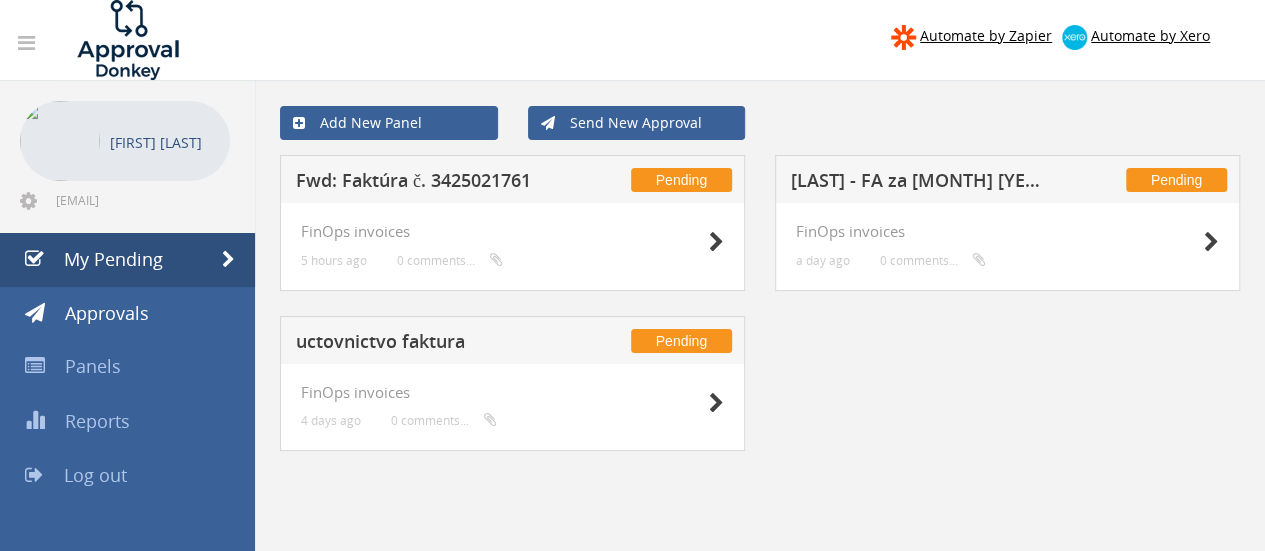 click on "Fwd: Faktúra č. 3425021761" at bounding box center [426, 183] 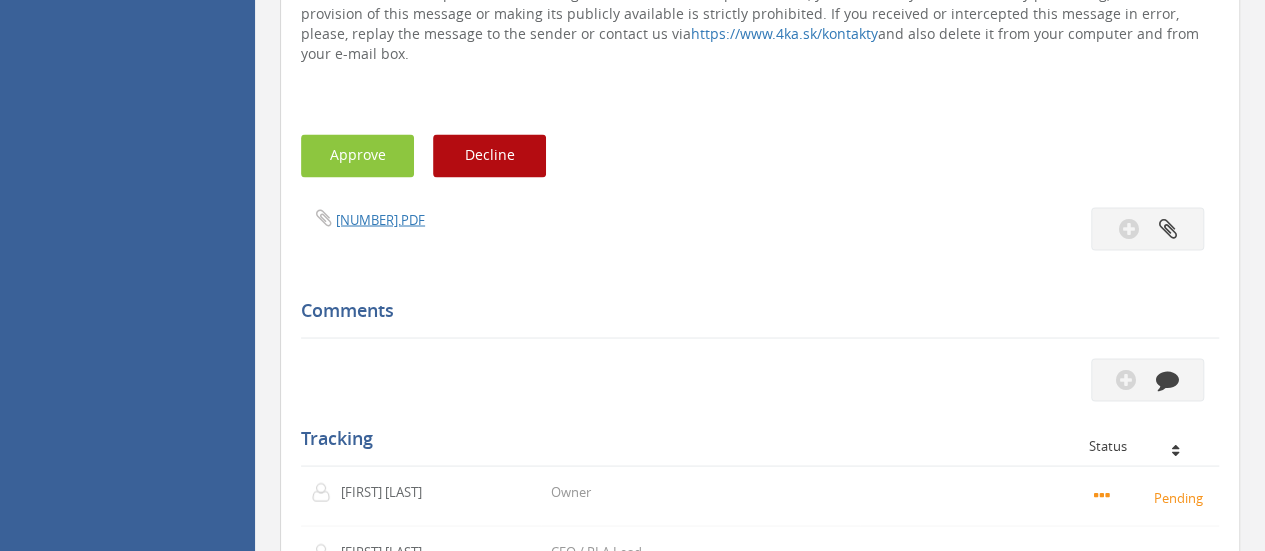 scroll, scrollTop: 1700, scrollLeft: 0, axis: vertical 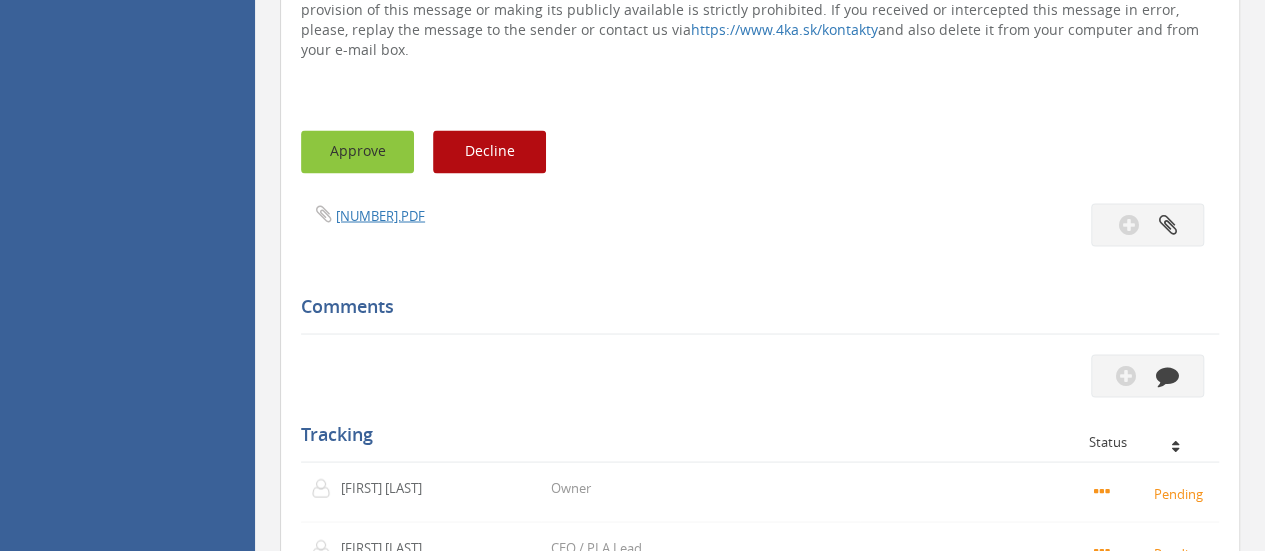 click on "Approve" at bounding box center (357, 151) 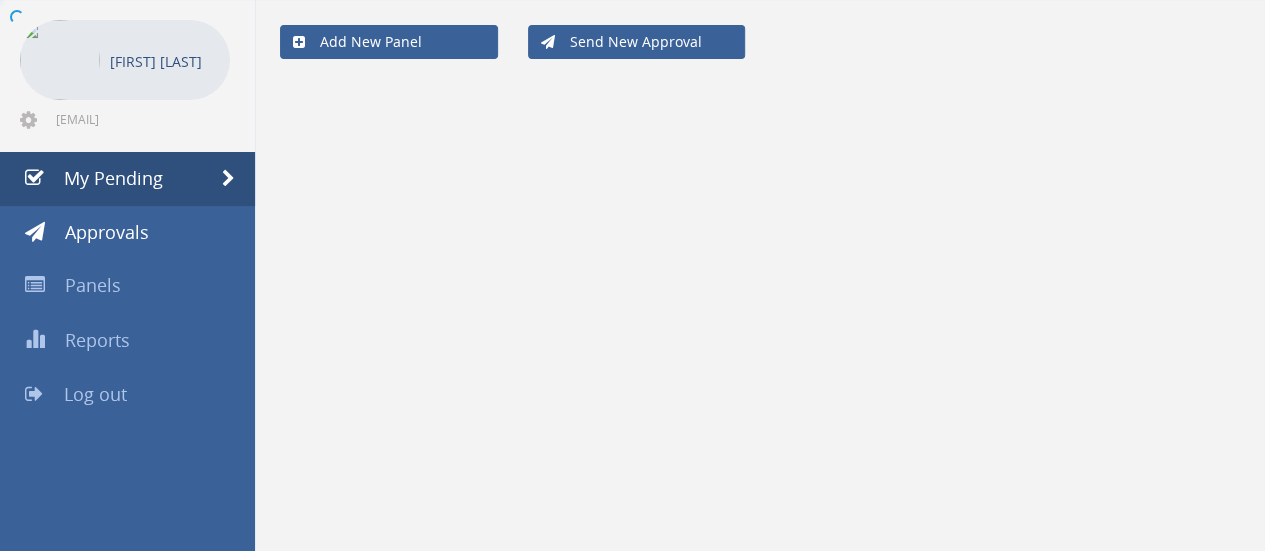 scroll, scrollTop: 80, scrollLeft: 0, axis: vertical 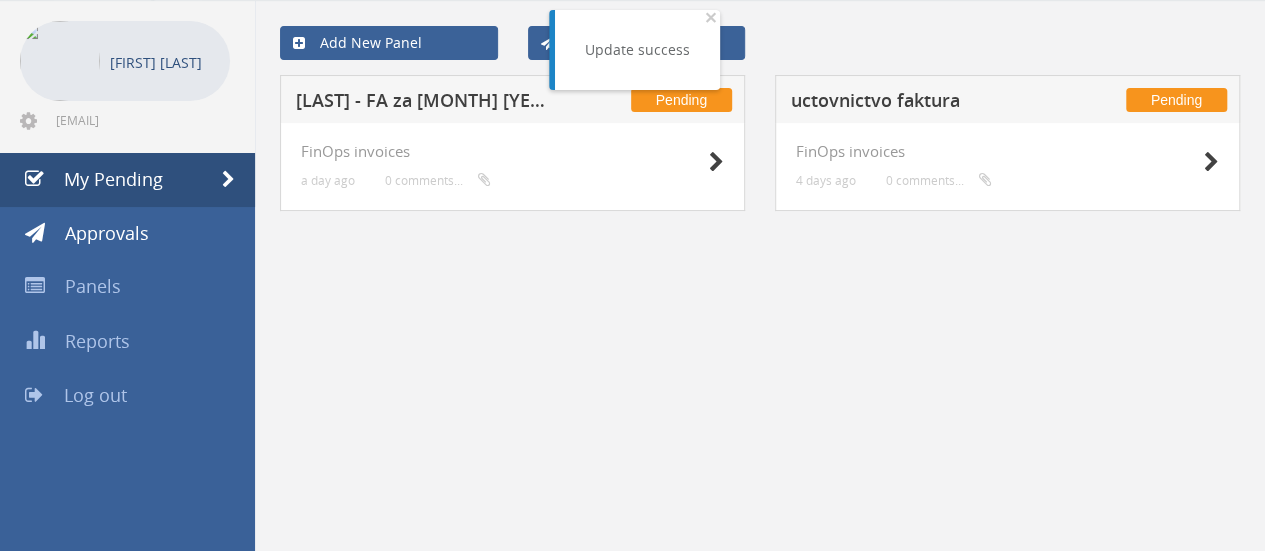 click on "Lesáková - FA za júl 25" at bounding box center [426, 103] 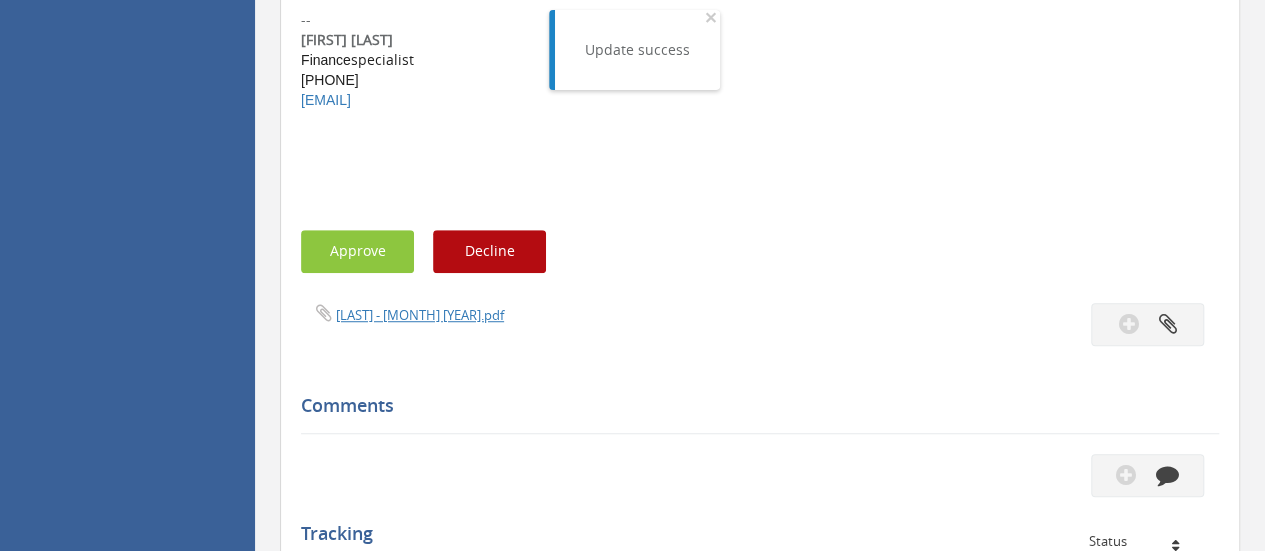 scroll, scrollTop: 514, scrollLeft: 0, axis: vertical 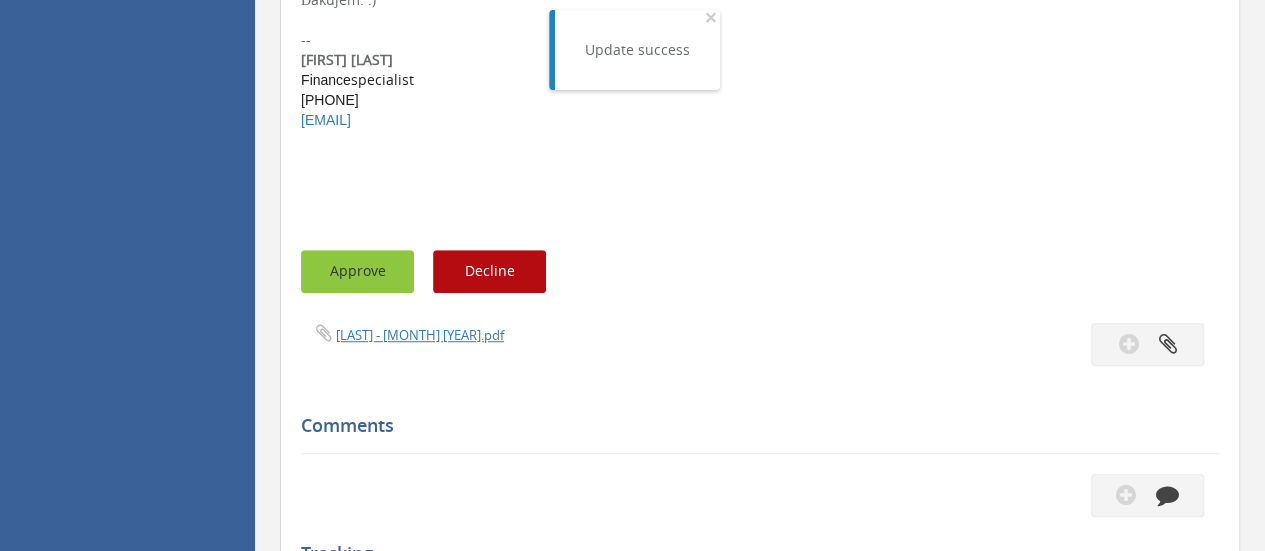 click on "Approve" at bounding box center [357, 271] 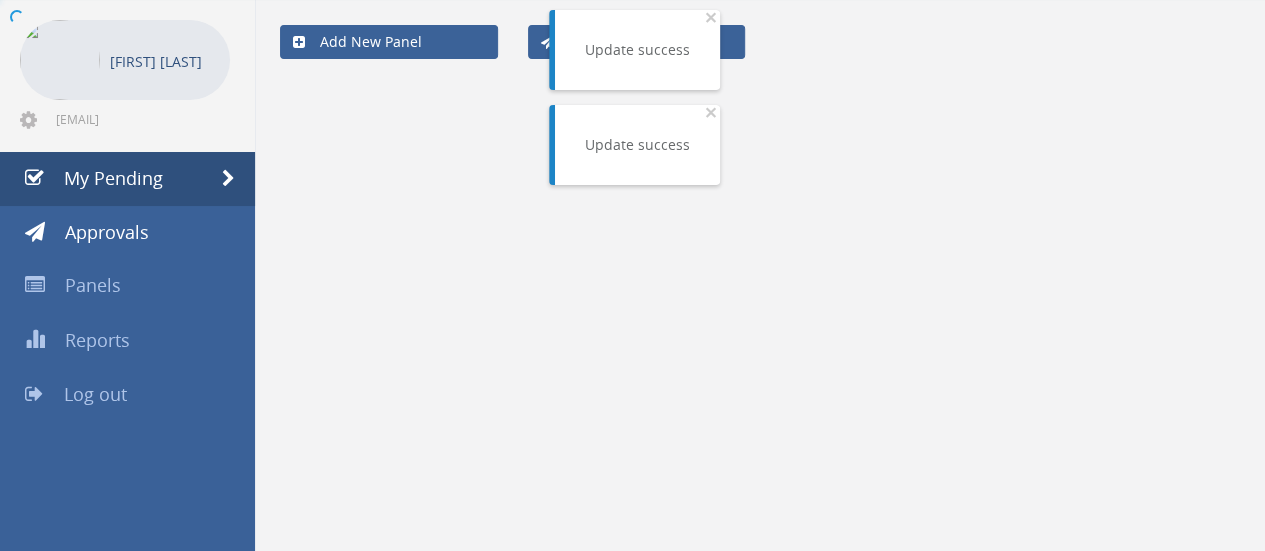 scroll, scrollTop: 80, scrollLeft: 0, axis: vertical 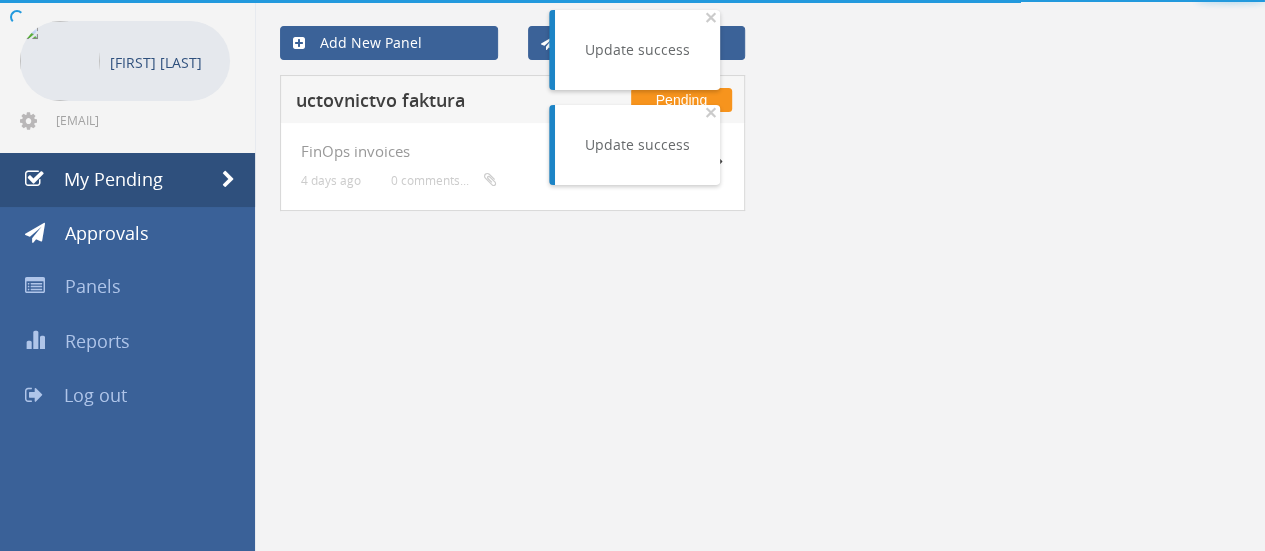 click on "uctovnictvo faktura" at bounding box center [426, 103] 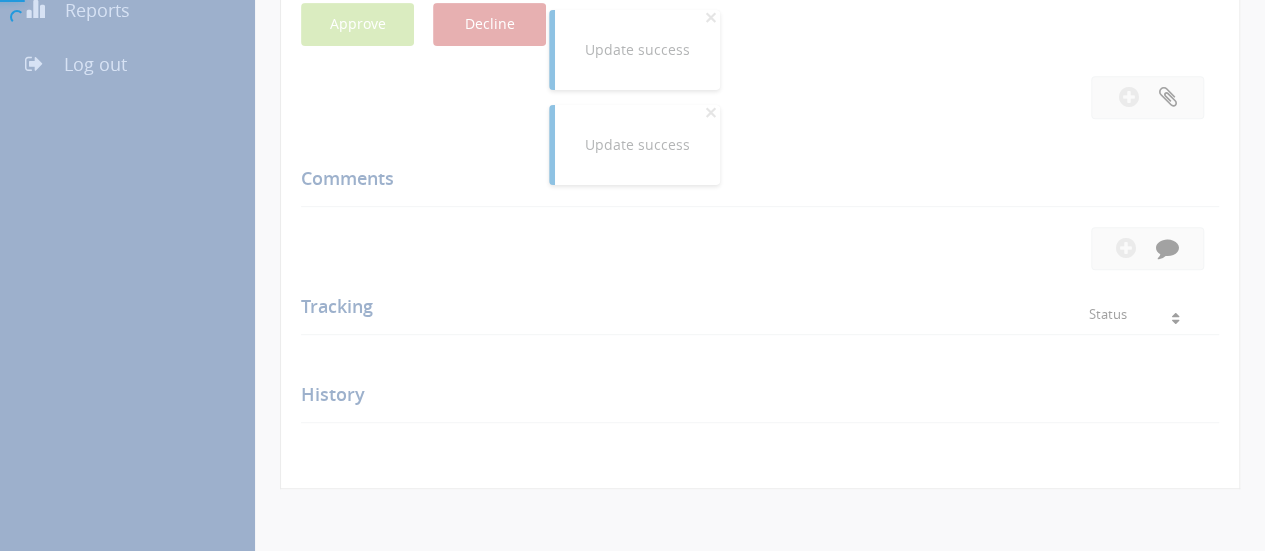 scroll, scrollTop: 514, scrollLeft: 0, axis: vertical 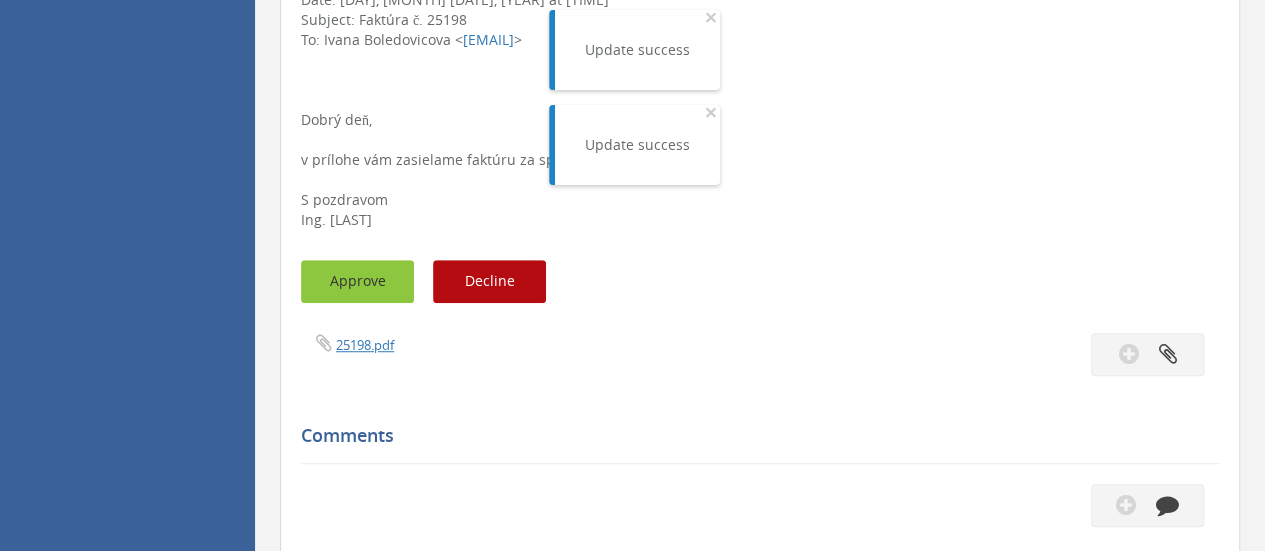 click on "Approve" at bounding box center [357, 281] 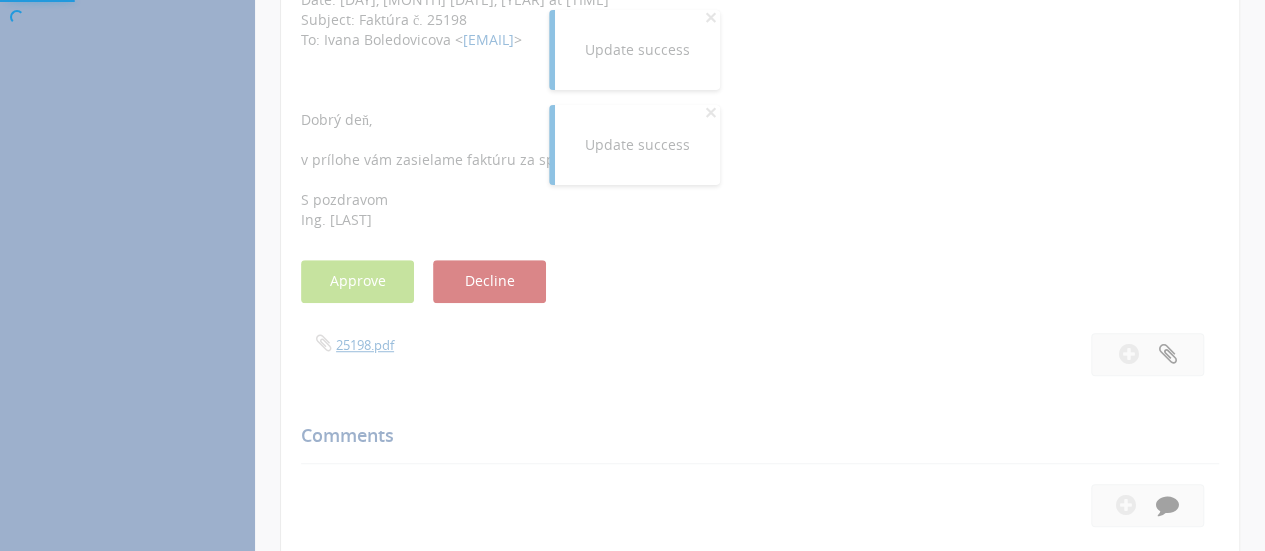 scroll, scrollTop: 80, scrollLeft: 0, axis: vertical 